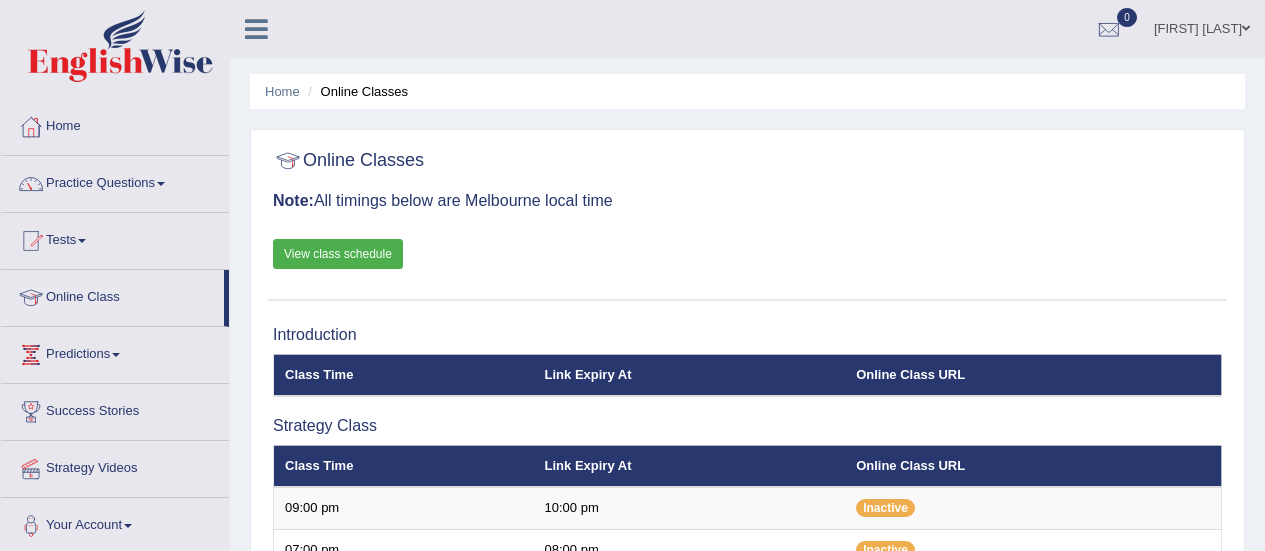 scroll, scrollTop: 120, scrollLeft: 0, axis: vertical 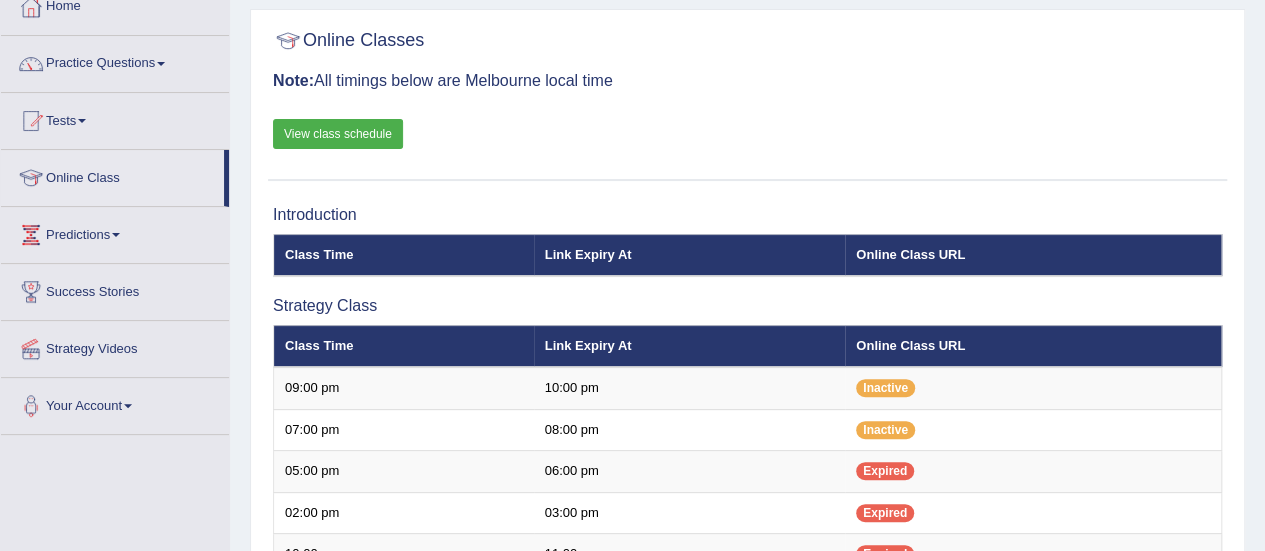 click on "View class schedule" at bounding box center [338, 134] 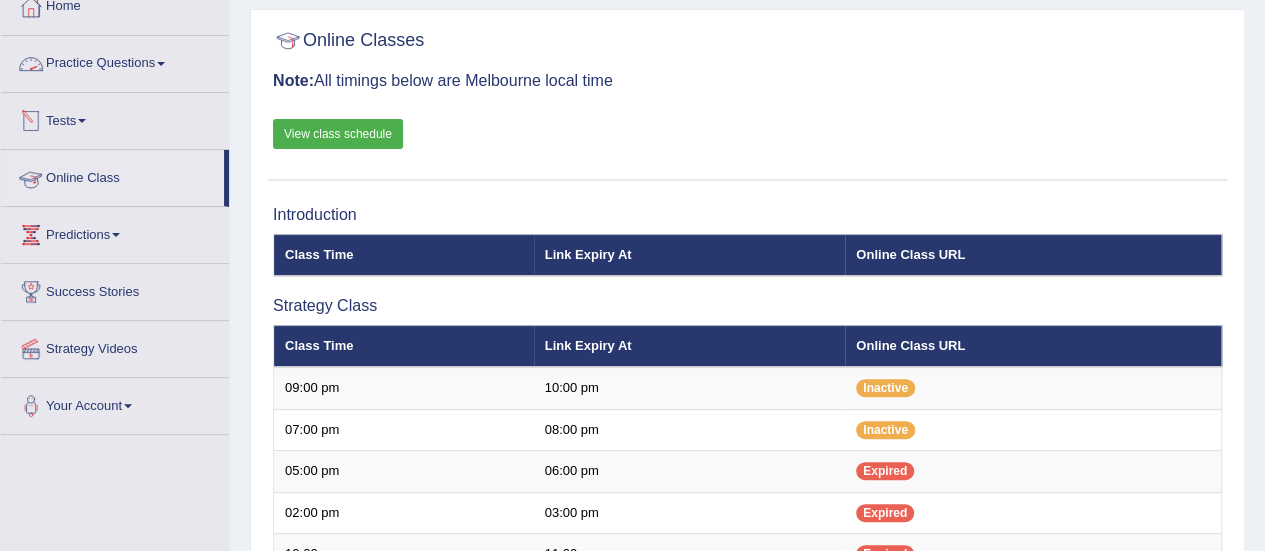 click on "Practice Questions" at bounding box center [115, 61] 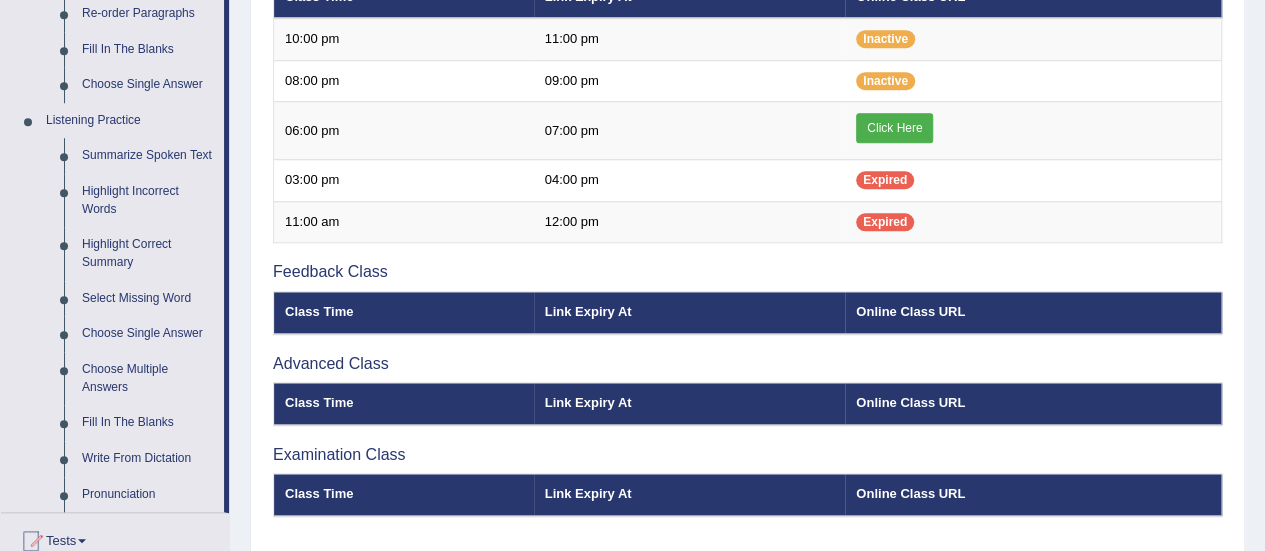 scroll, scrollTop: 779, scrollLeft: 0, axis: vertical 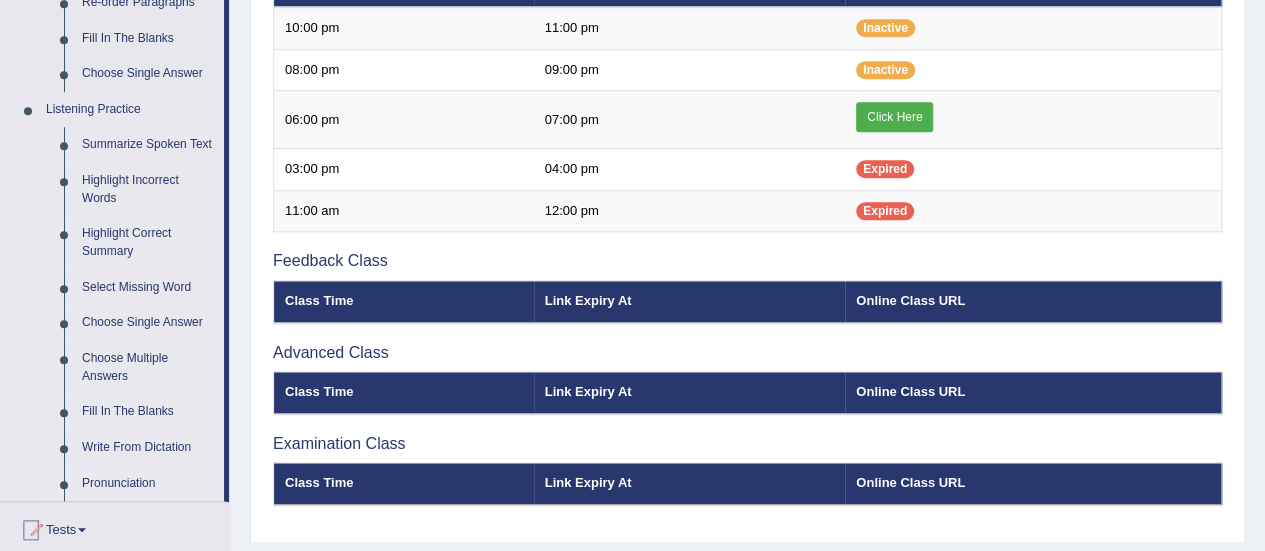 click on "Pronunciation" at bounding box center [148, 484] 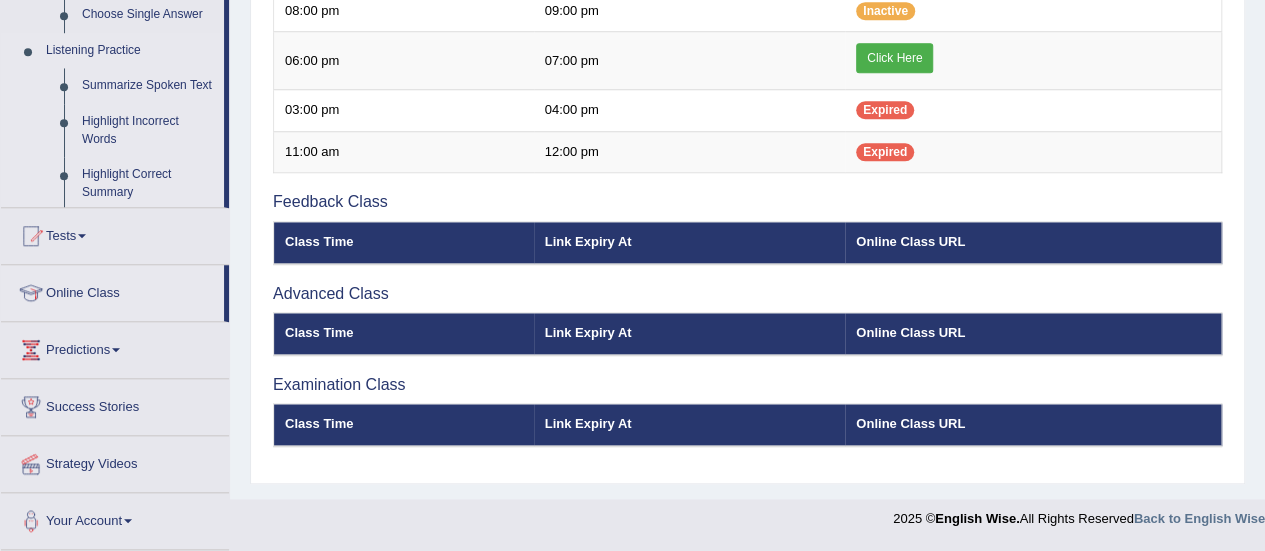 scroll, scrollTop: 828, scrollLeft: 0, axis: vertical 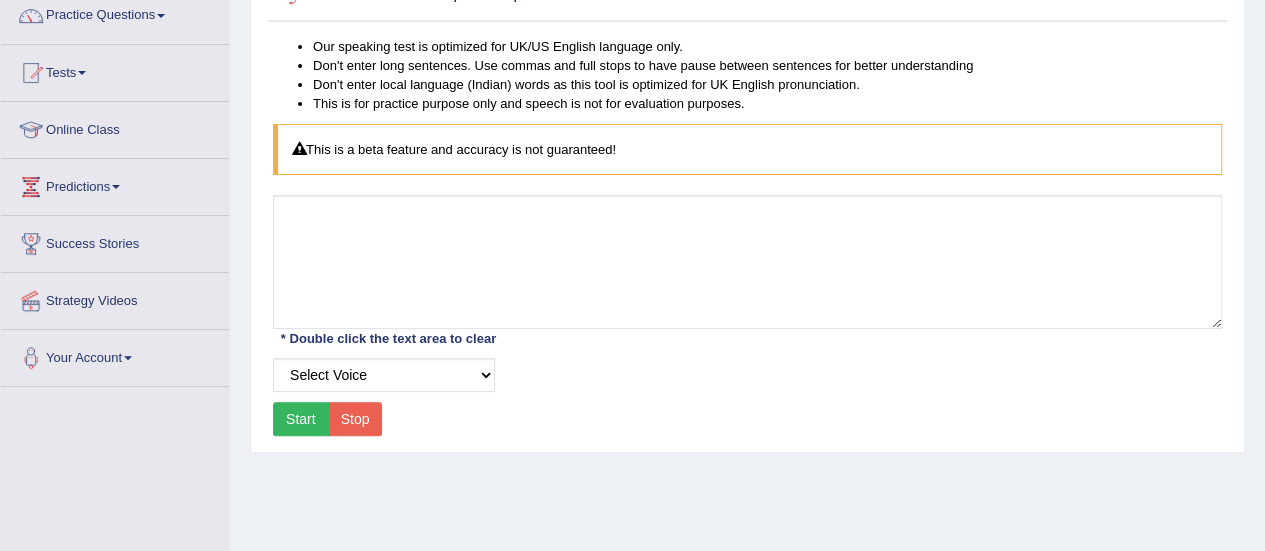 click on "Start" at bounding box center [301, 419] 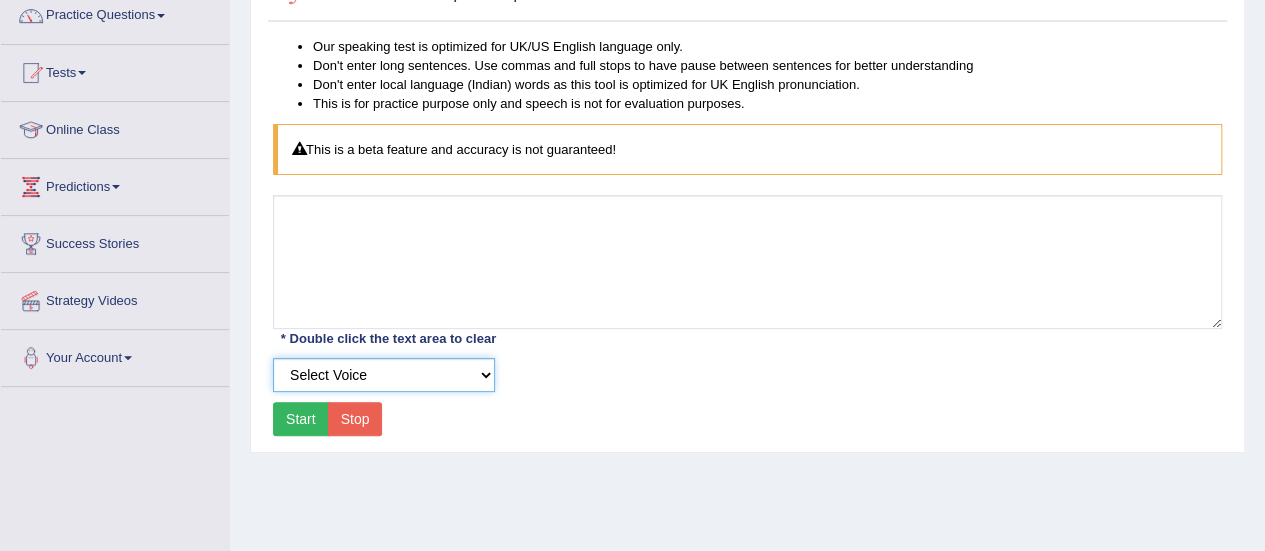 click on "Select Voice" at bounding box center [384, 375] 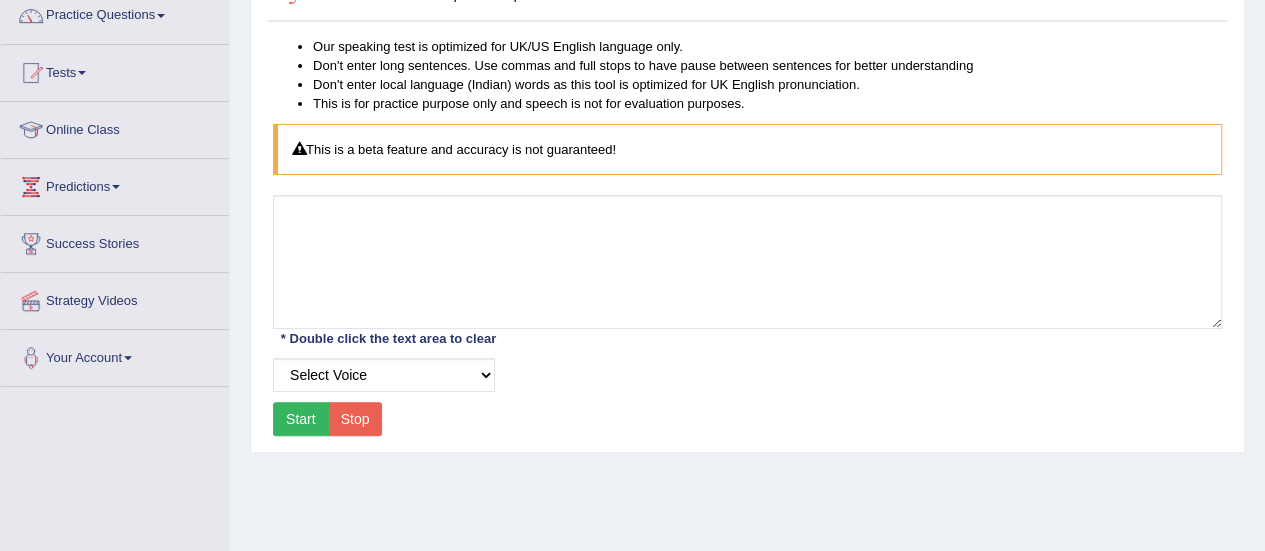 click on "Start" at bounding box center [301, 419] 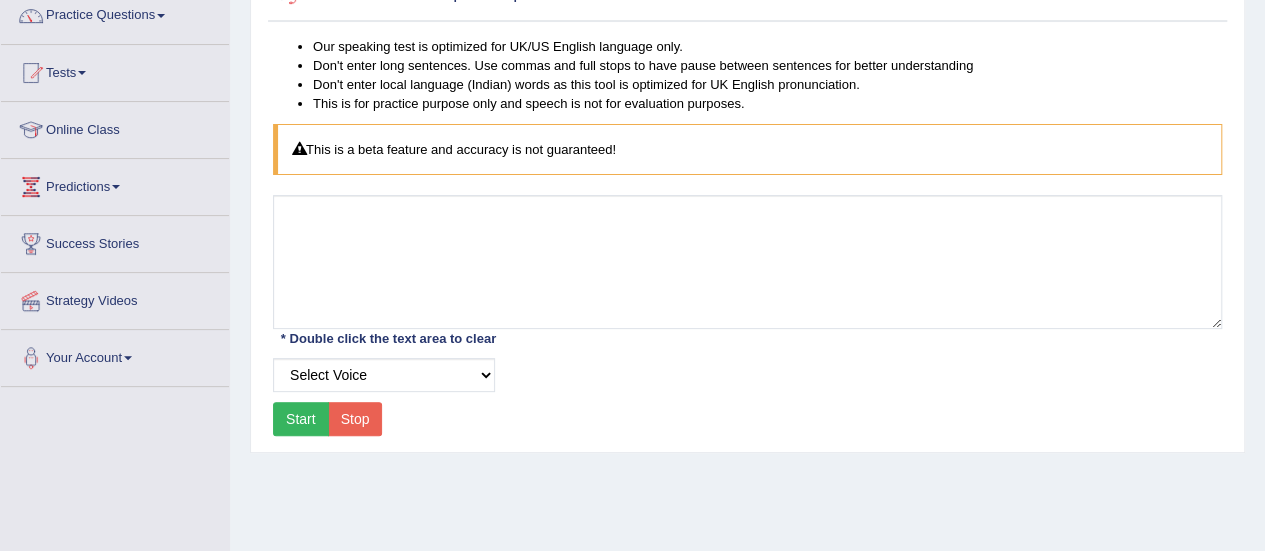 click on "Start" at bounding box center (301, 419) 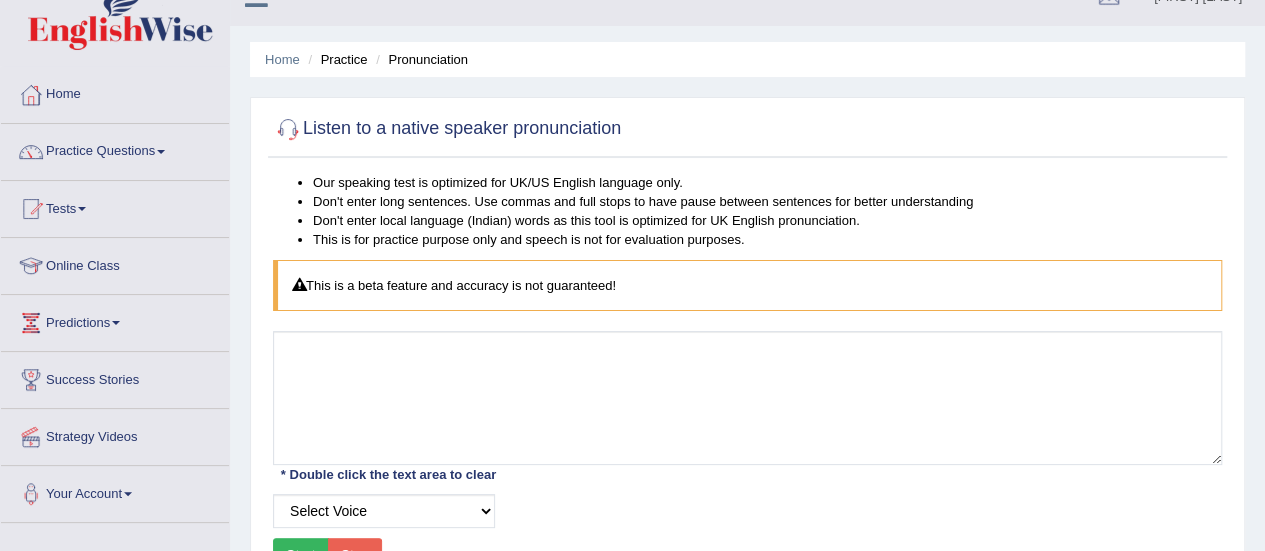 scroll, scrollTop: 46, scrollLeft: 0, axis: vertical 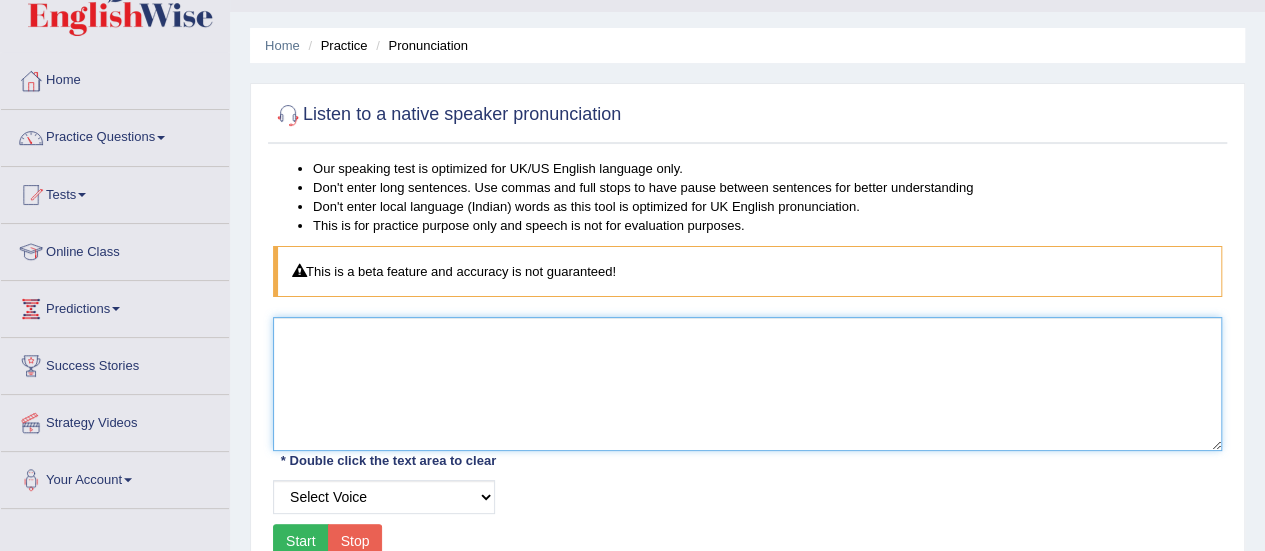 click at bounding box center [747, 384] 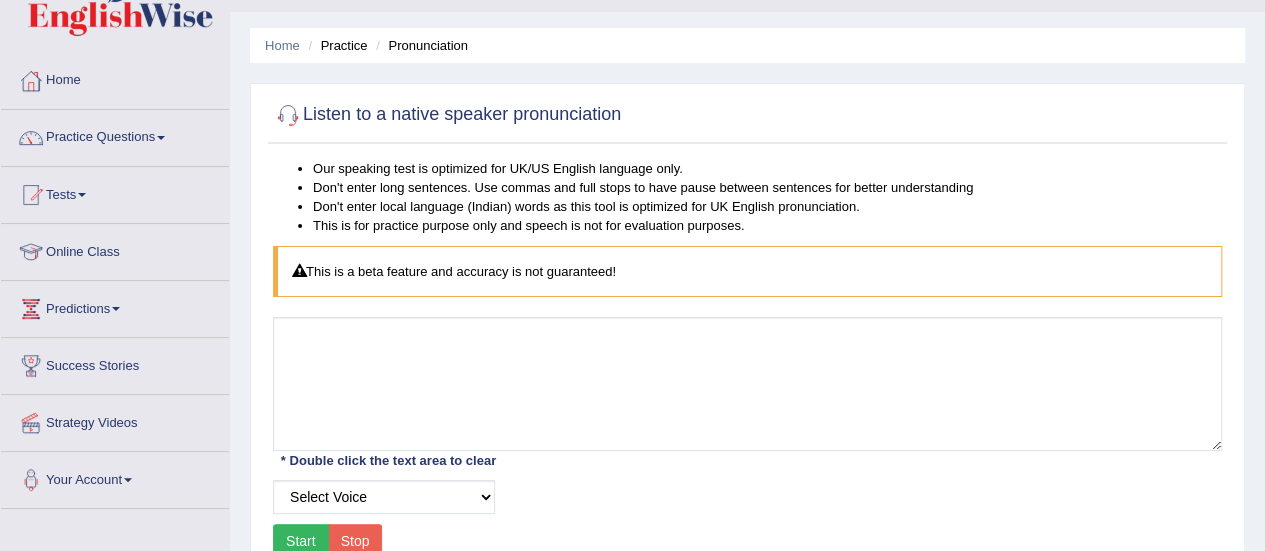 click on "Start" at bounding box center (301, 541) 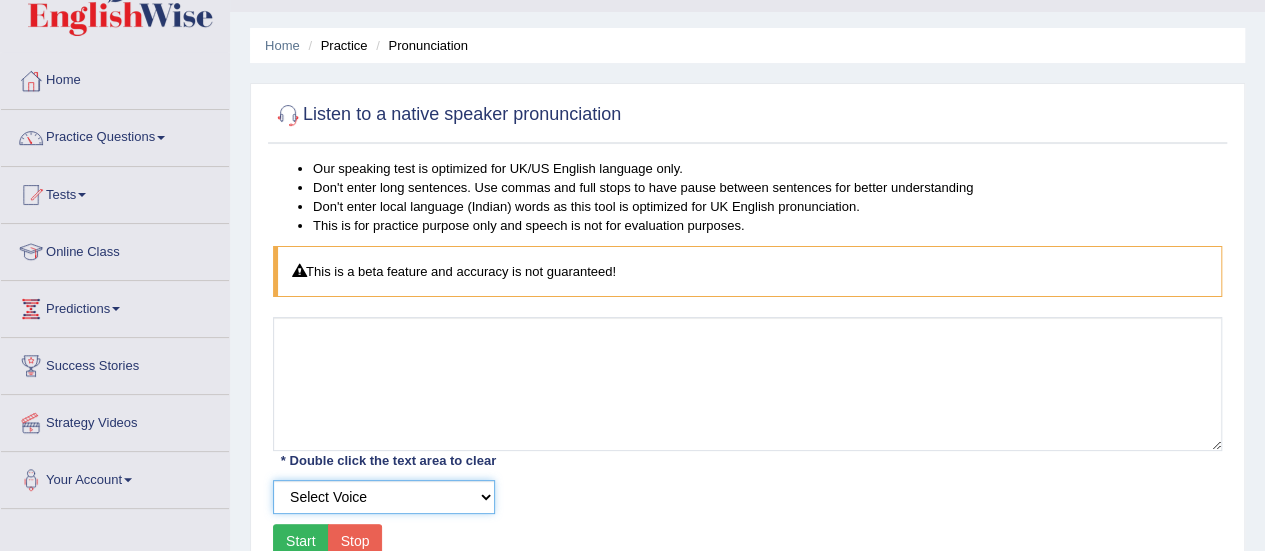 click on "Select Voice" at bounding box center (384, 497) 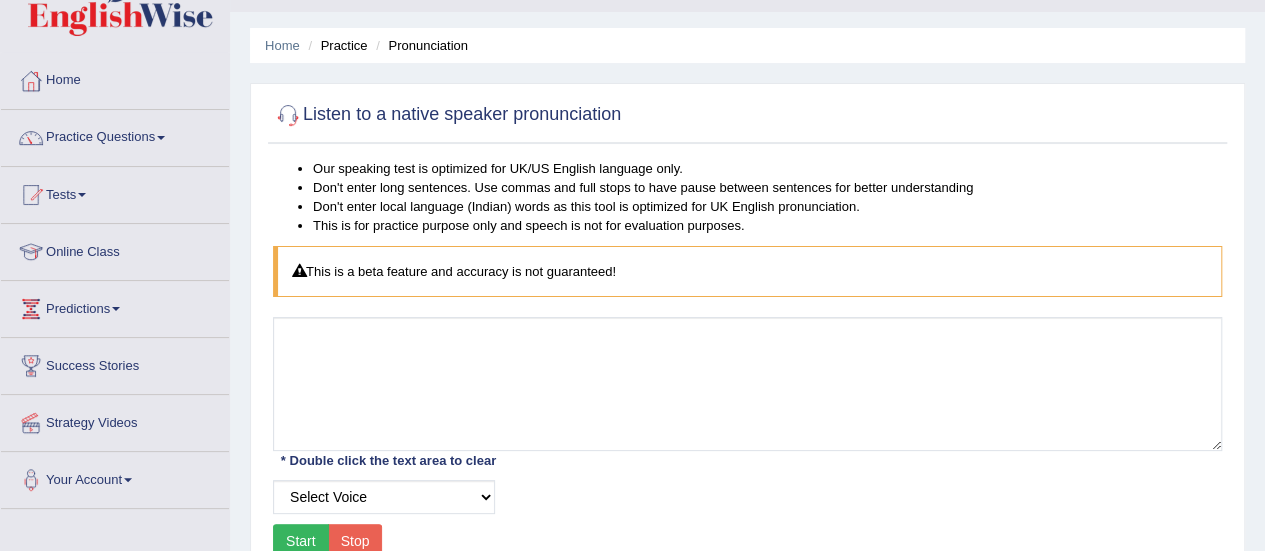 click on "Start" at bounding box center (301, 541) 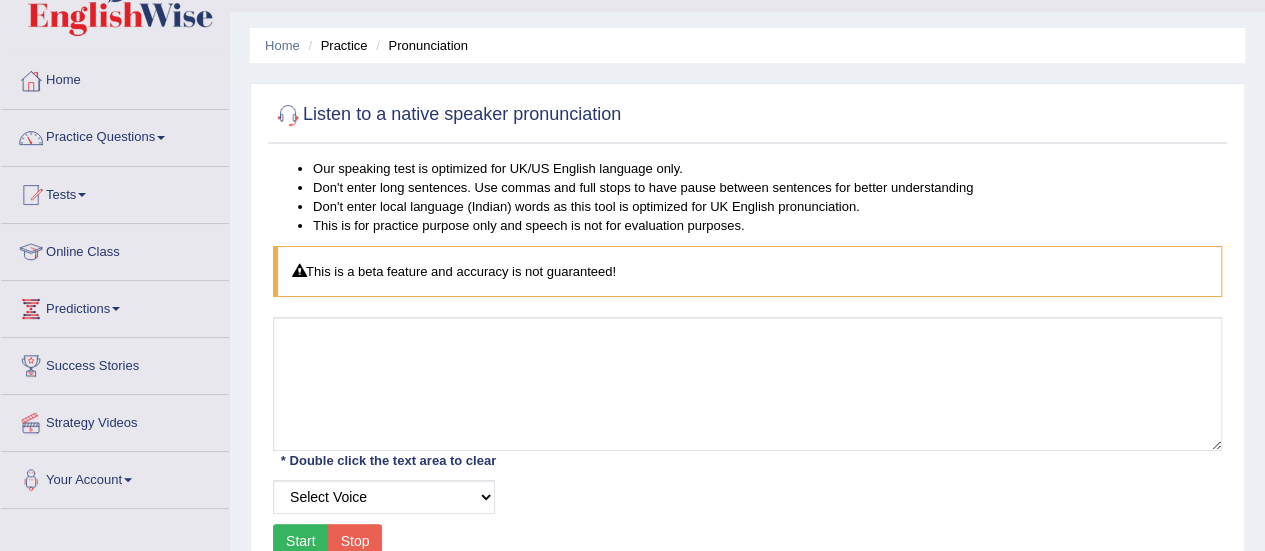 drag, startPoint x: 1262, startPoint y: 103, endPoint x: 1268, endPoint y: 142, distance: 39.45884 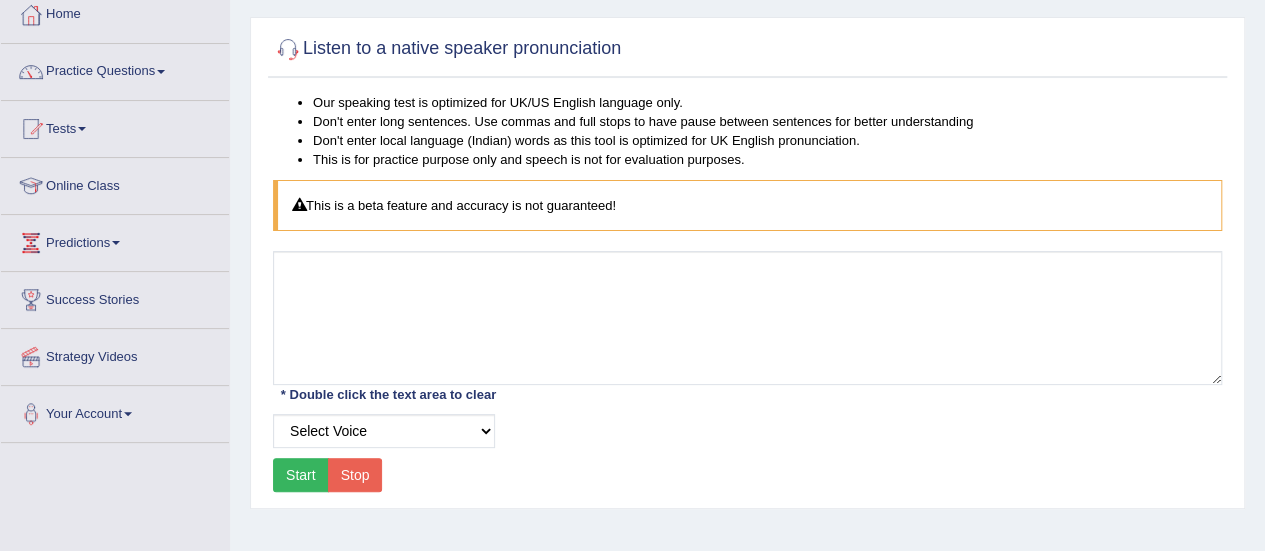 scroll, scrollTop: 109, scrollLeft: 0, axis: vertical 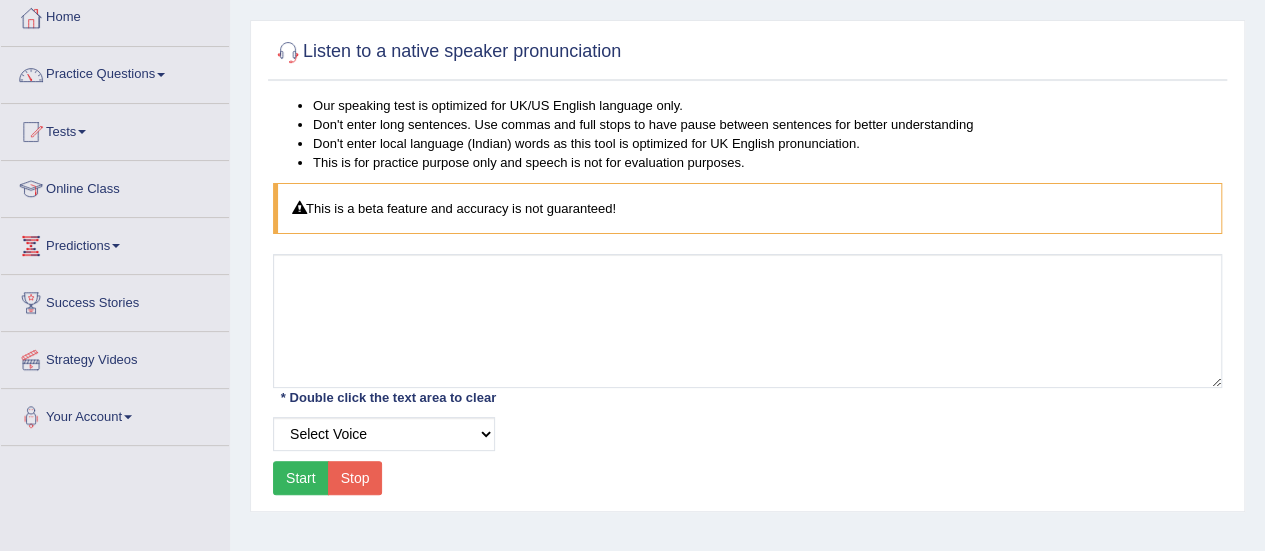 click on "Stop" at bounding box center [355, 478] 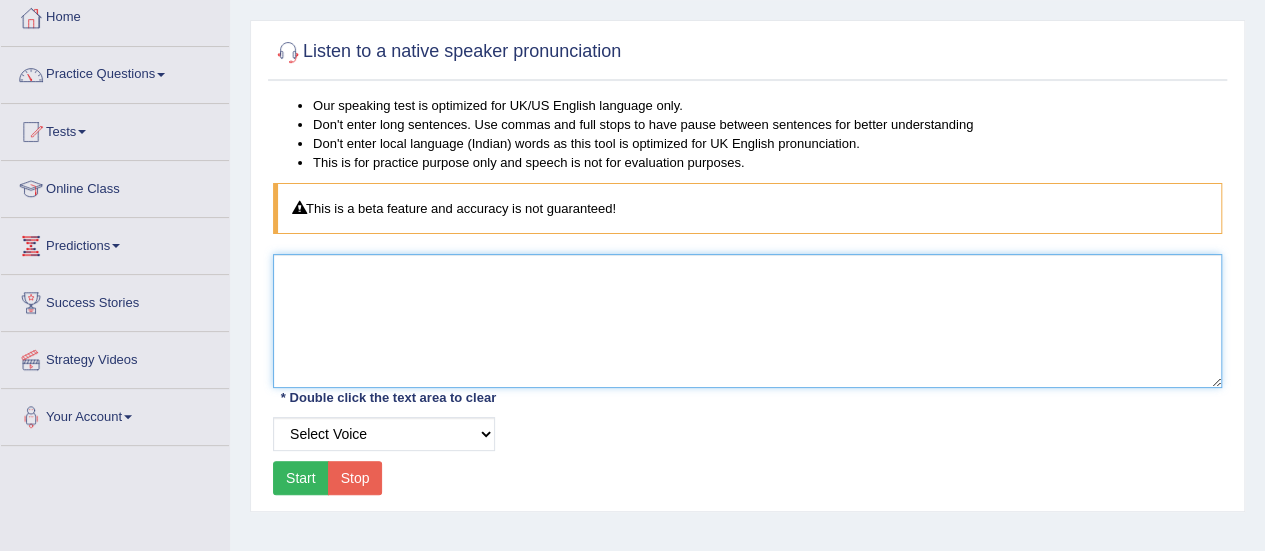 click at bounding box center (747, 321) 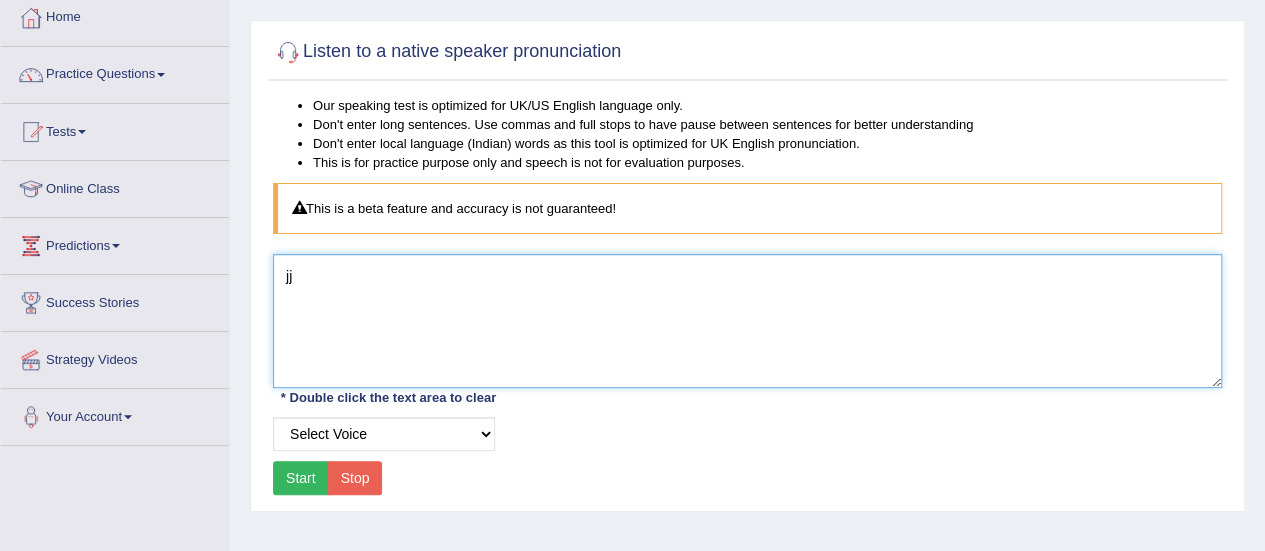 type on "j" 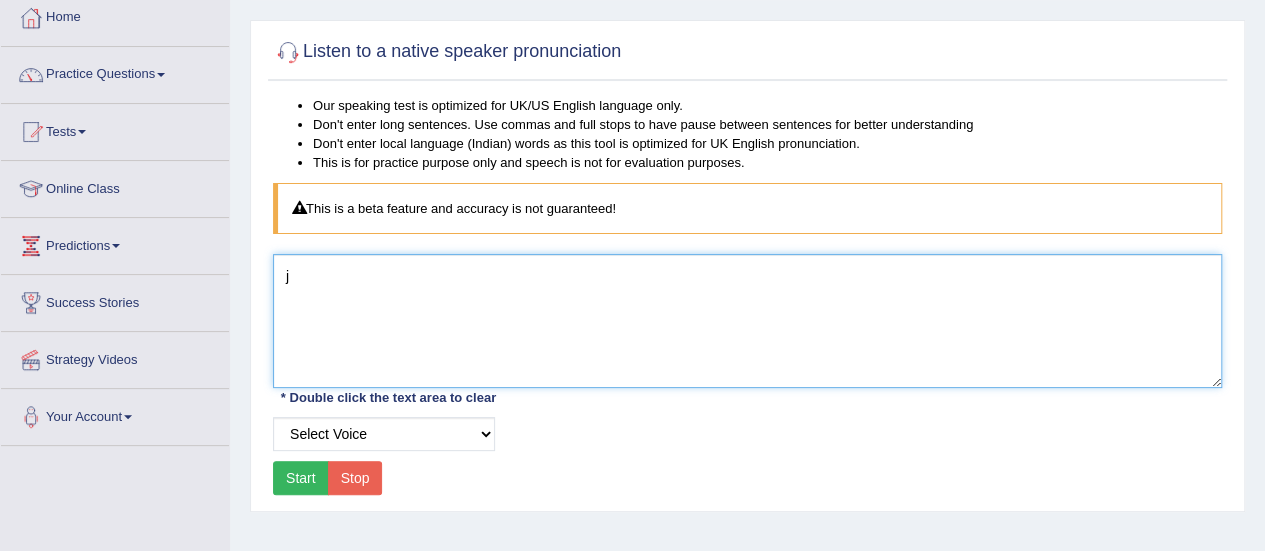 type 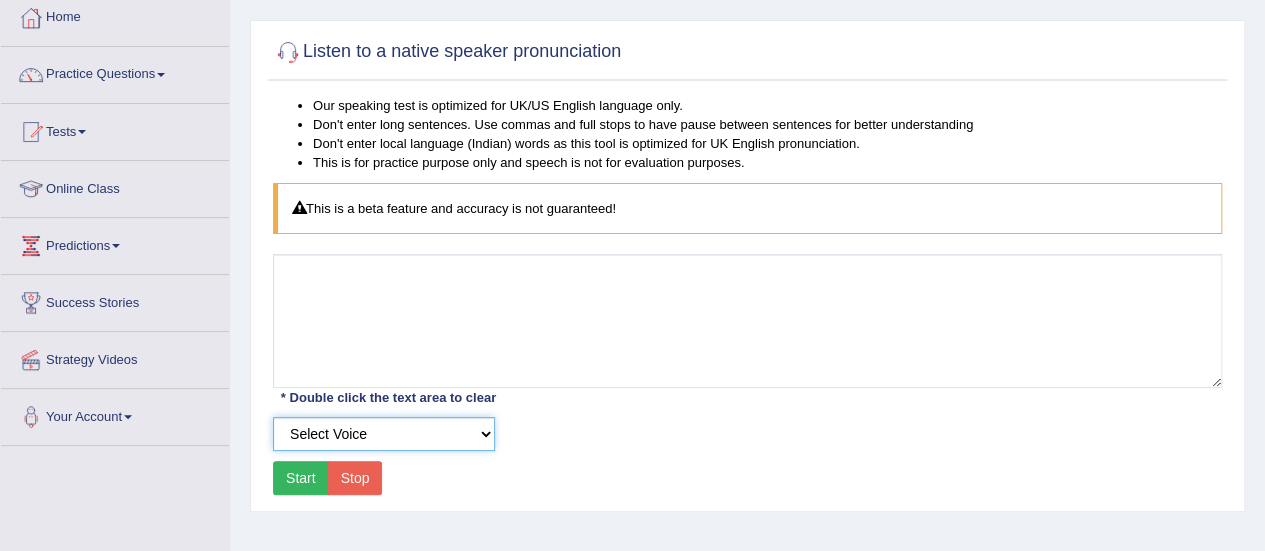 click on "Select Voice" at bounding box center [384, 434] 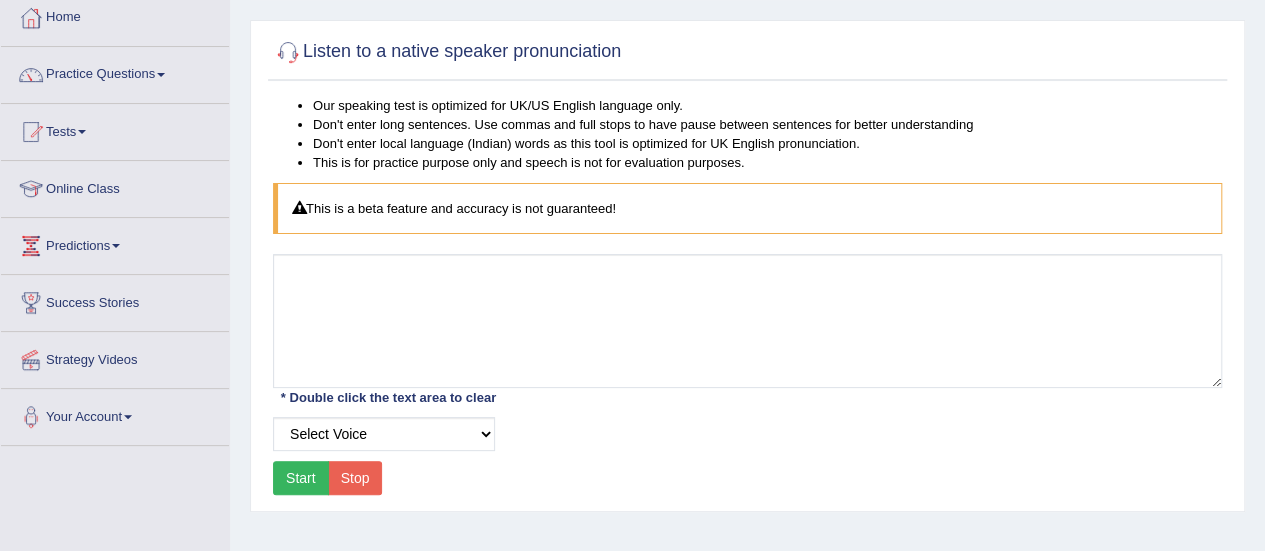 click on "Start" at bounding box center (301, 478) 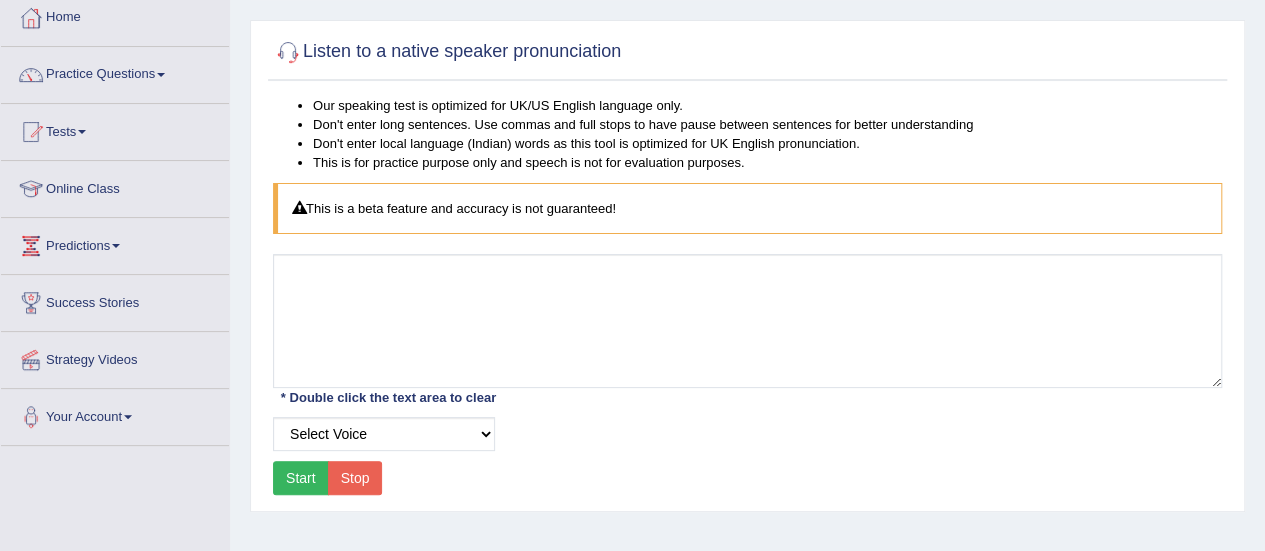 click on "Practice Questions" at bounding box center (115, 72) 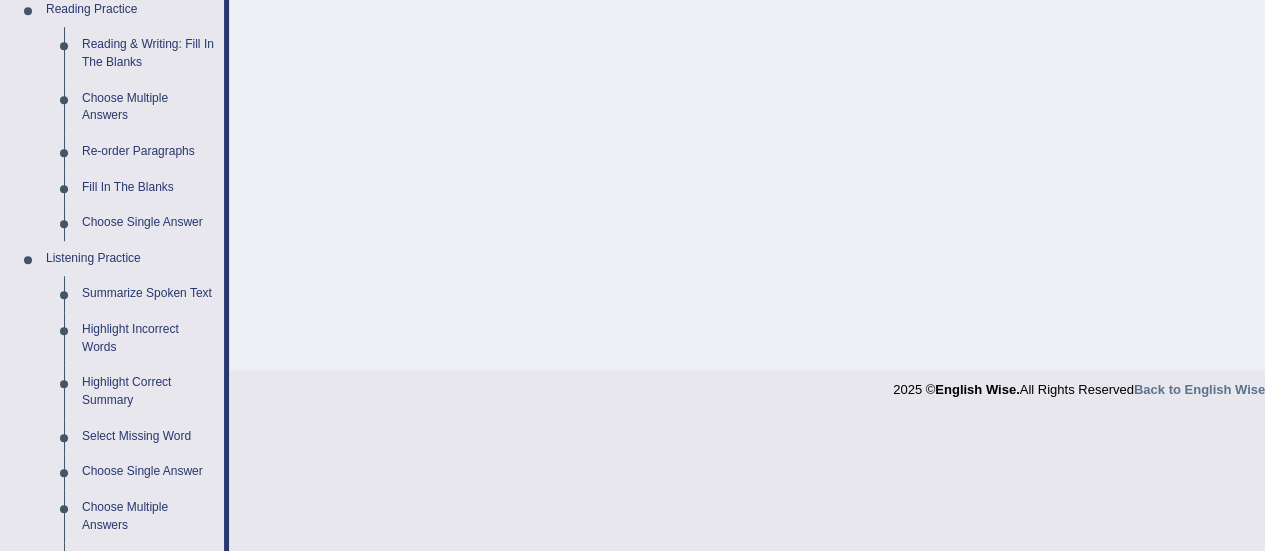 scroll, scrollTop: 637, scrollLeft: 0, axis: vertical 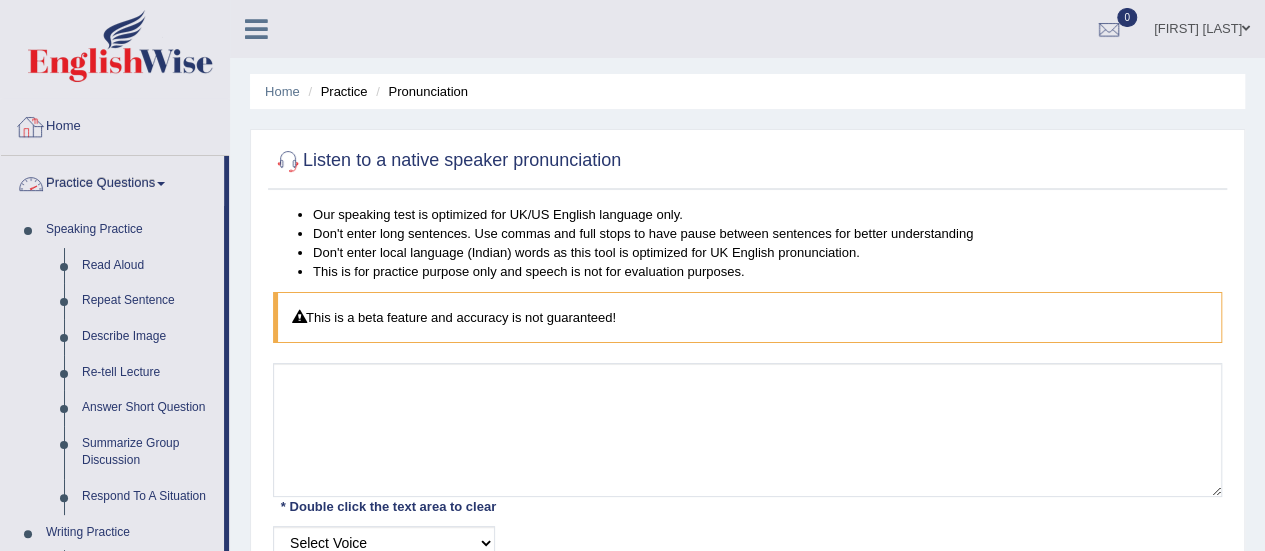 click on "Practice Questions" at bounding box center (112, 181) 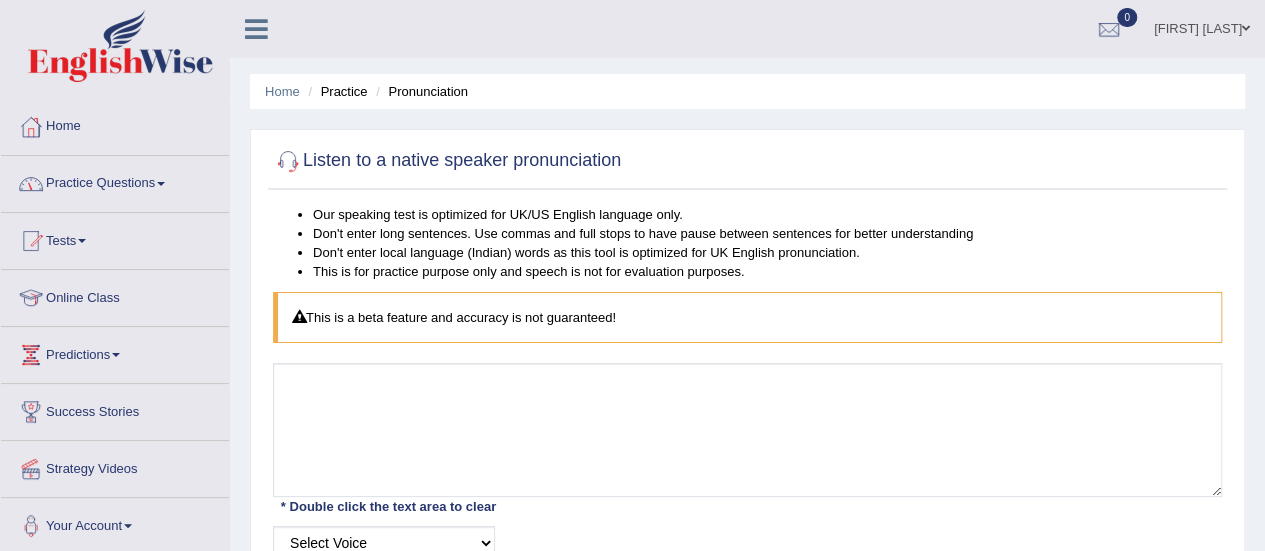 click on "Home" at bounding box center [115, 124] 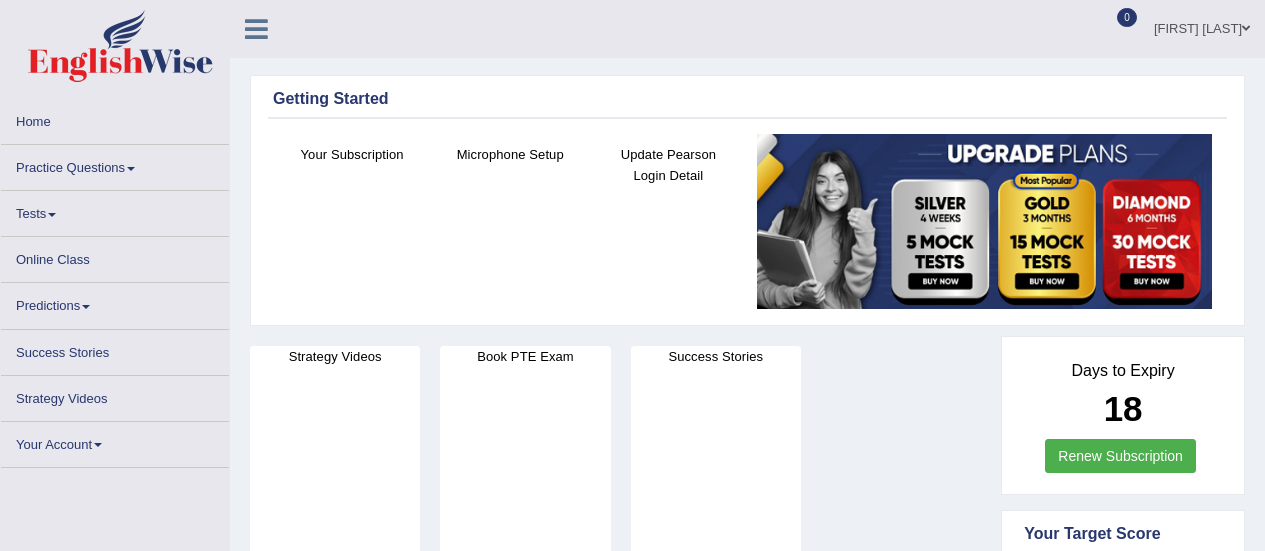 scroll, scrollTop: 0, scrollLeft: 0, axis: both 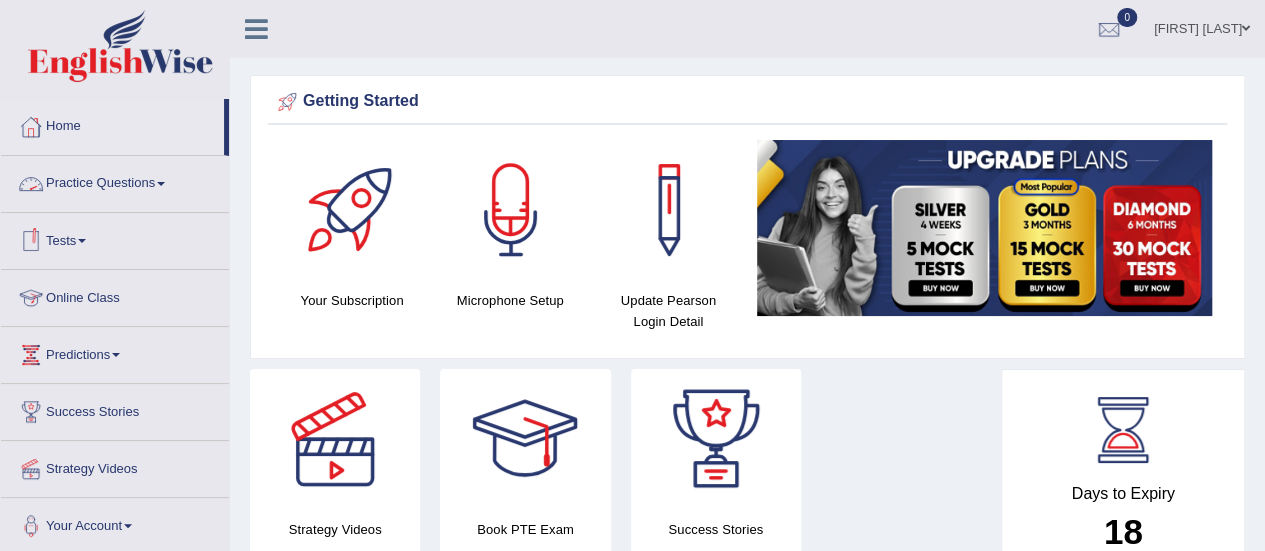 click on "Online Class" at bounding box center (115, 295) 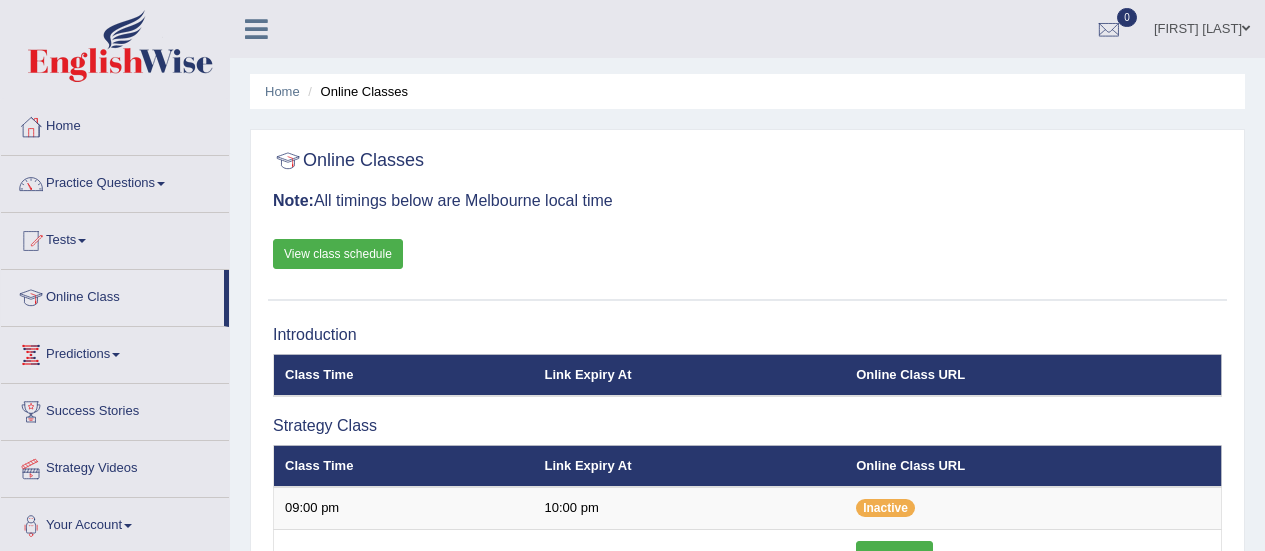 scroll, scrollTop: 0, scrollLeft: 0, axis: both 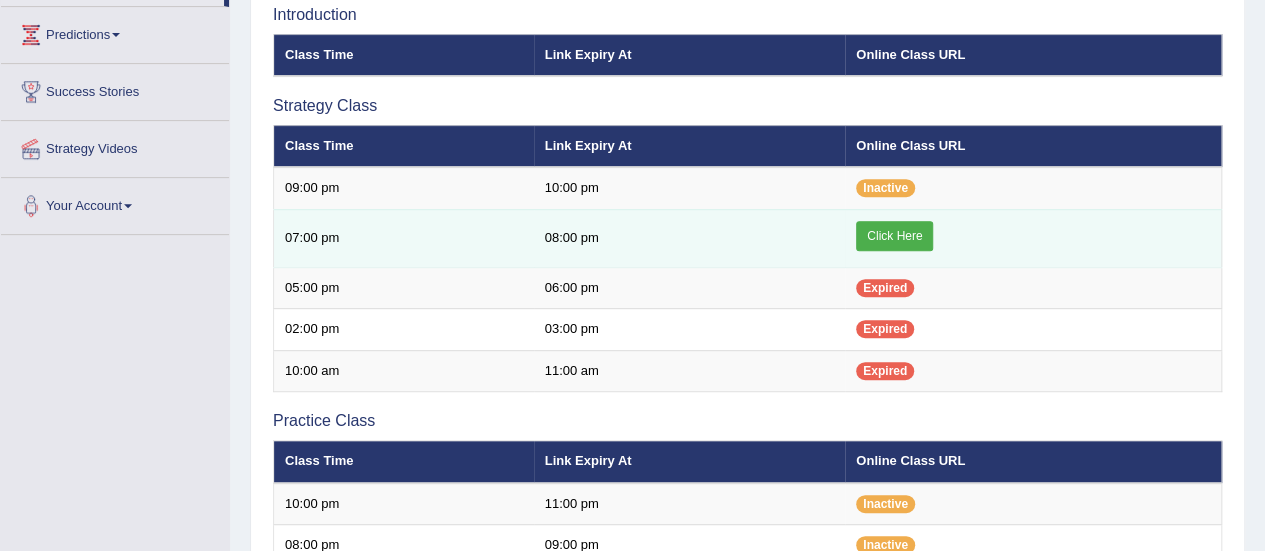click on "Click Here" at bounding box center [894, 236] 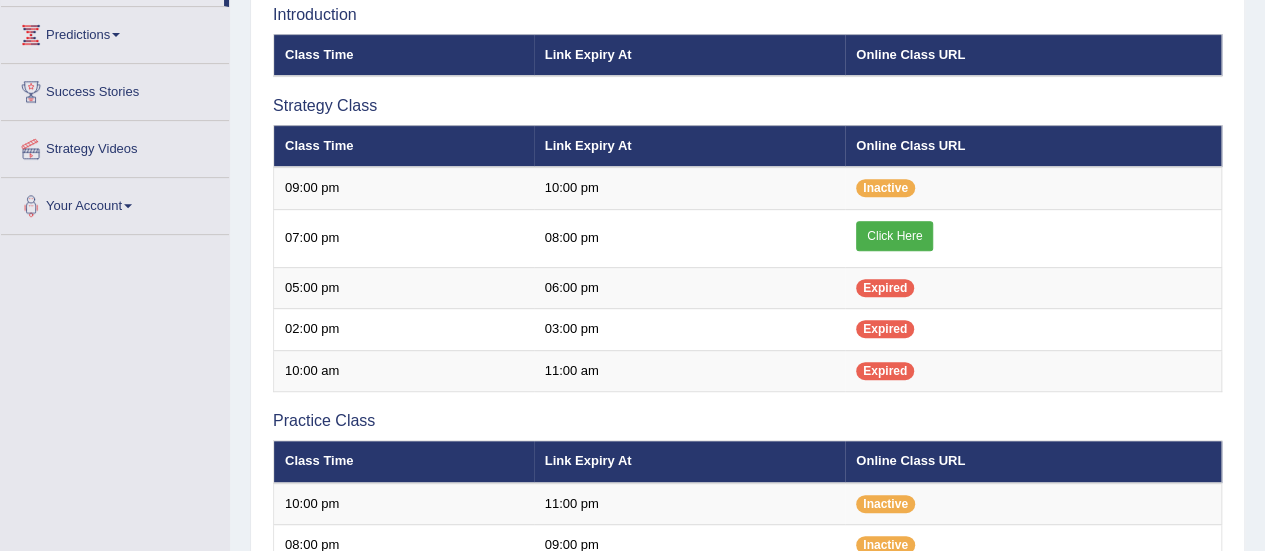 scroll, scrollTop: 320, scrollLeft: 0, axis: vertical 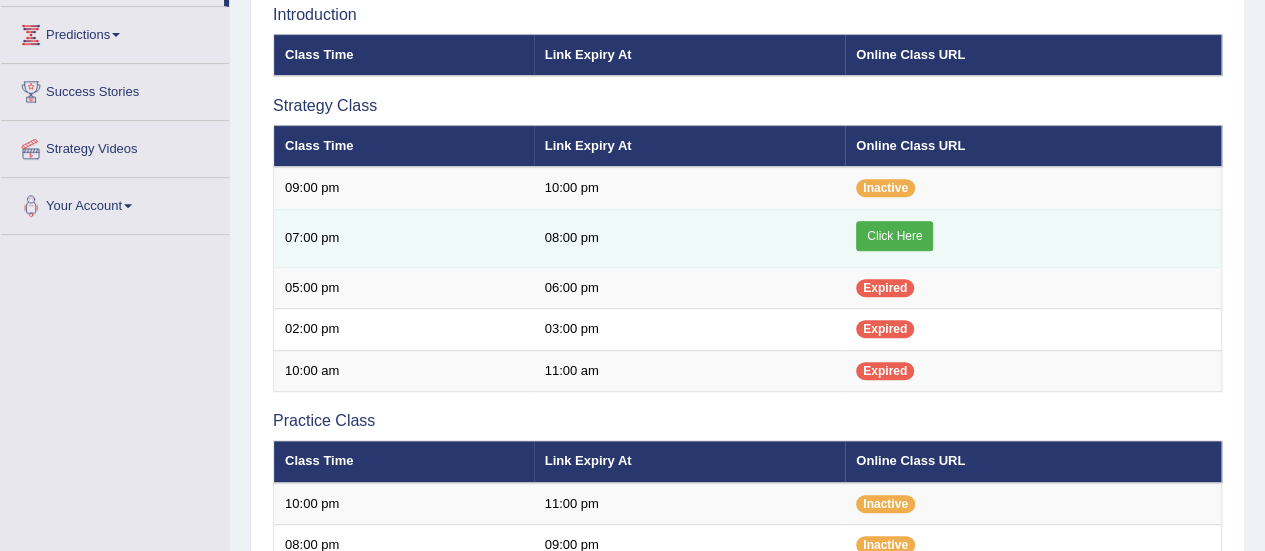 click on "Click Here" at bounding box center [894, 236] 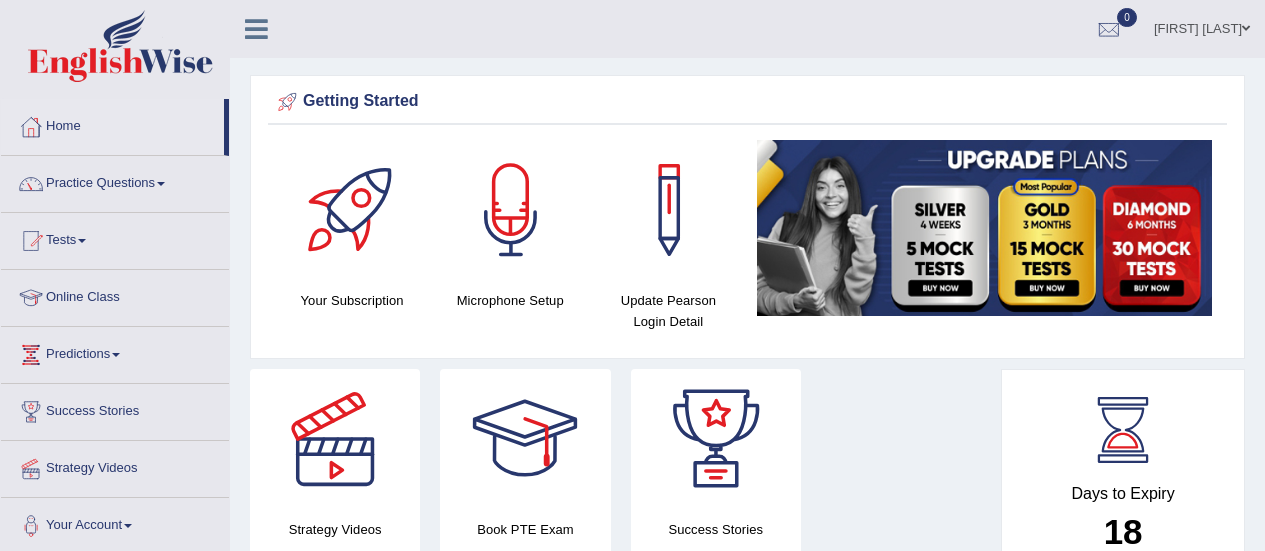 scroll, scrollTop: 0, scrollLeft: 0, axis: both 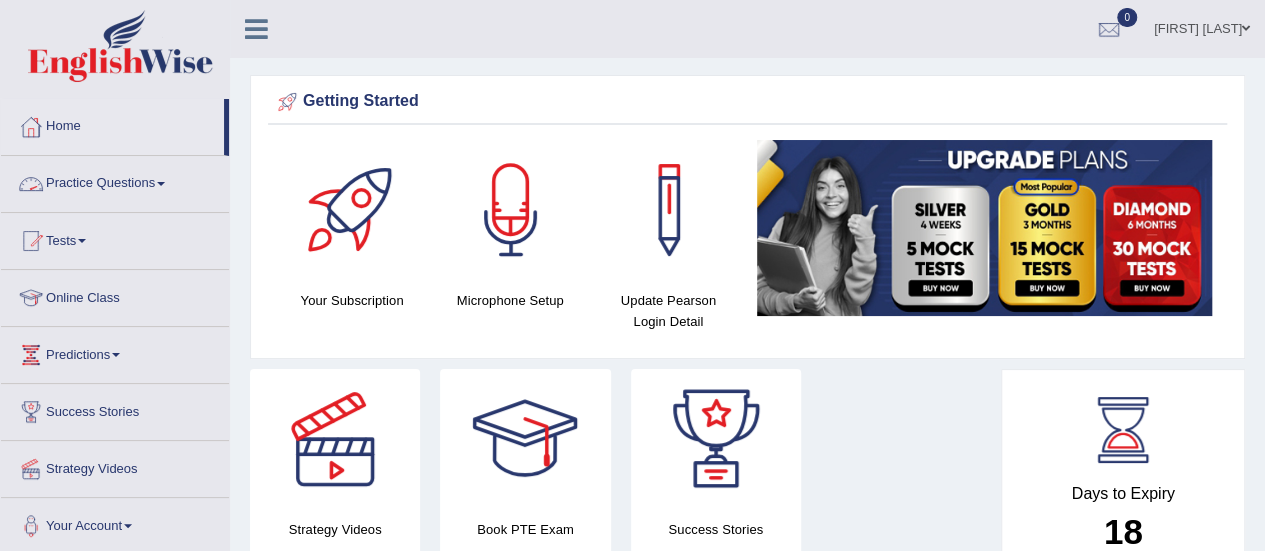 click on "Practice Questions" at bounding box center (115, 181) 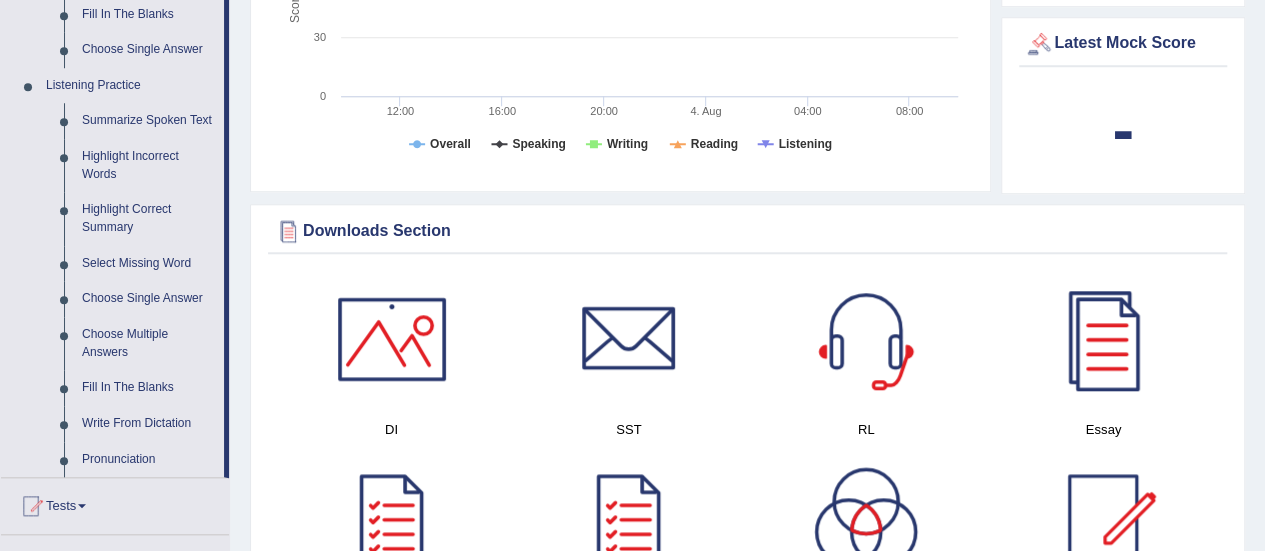 scroll, scrollTop: 810, scrollLeft: 0, axis: vertical 